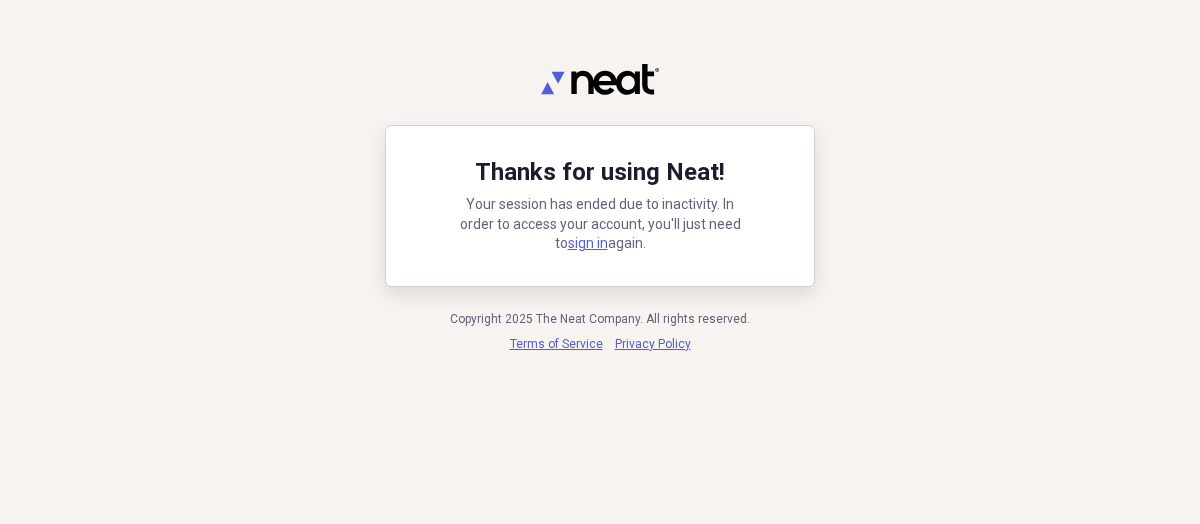 scroll, scrollTop: 0, scrollLeft: 0, axis: both 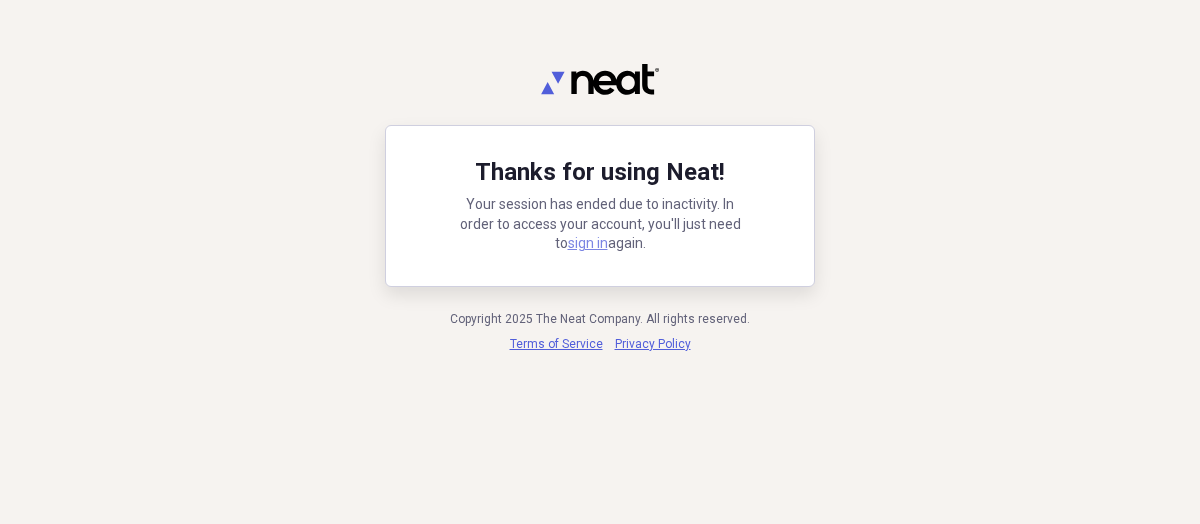 click on "sign in" at bounding box center (588, 243) 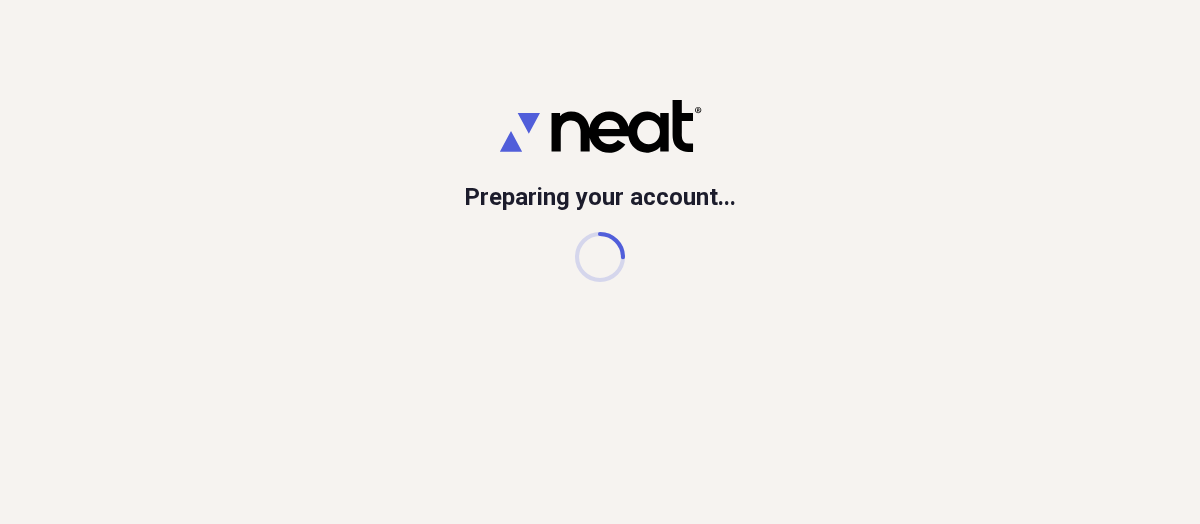 scroll, scrollTop: 0, scrollLeft: 0, axis: both 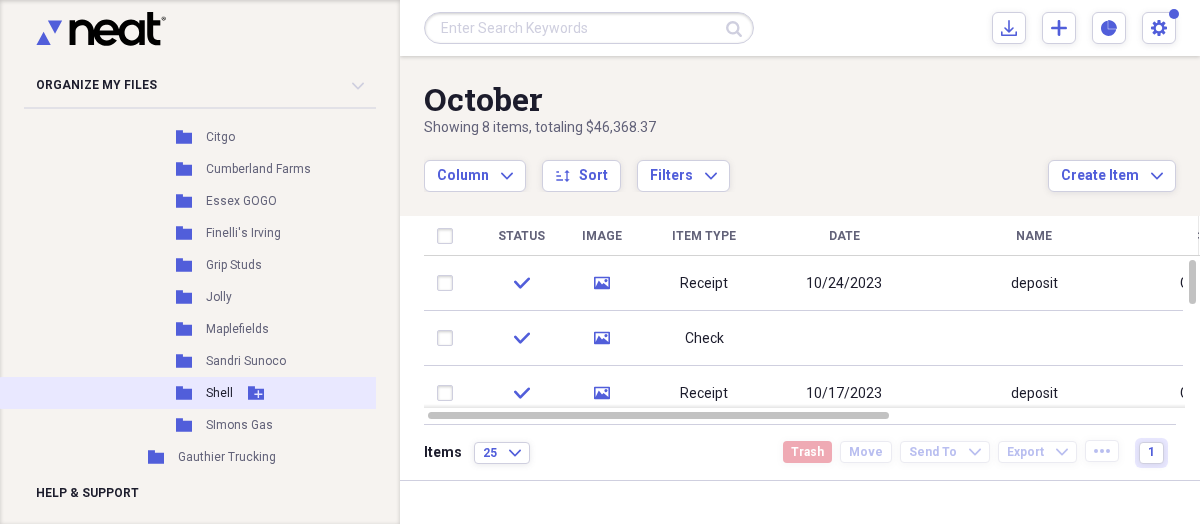 click on "Shell" at bounding box center [219, 393] 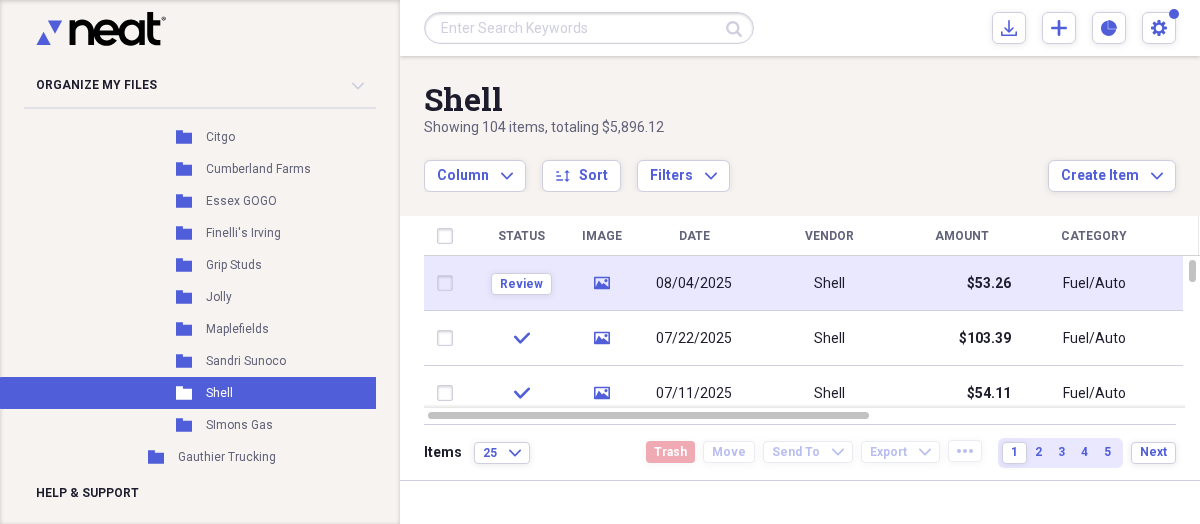 click on "media" at bounding box center (601, 283) 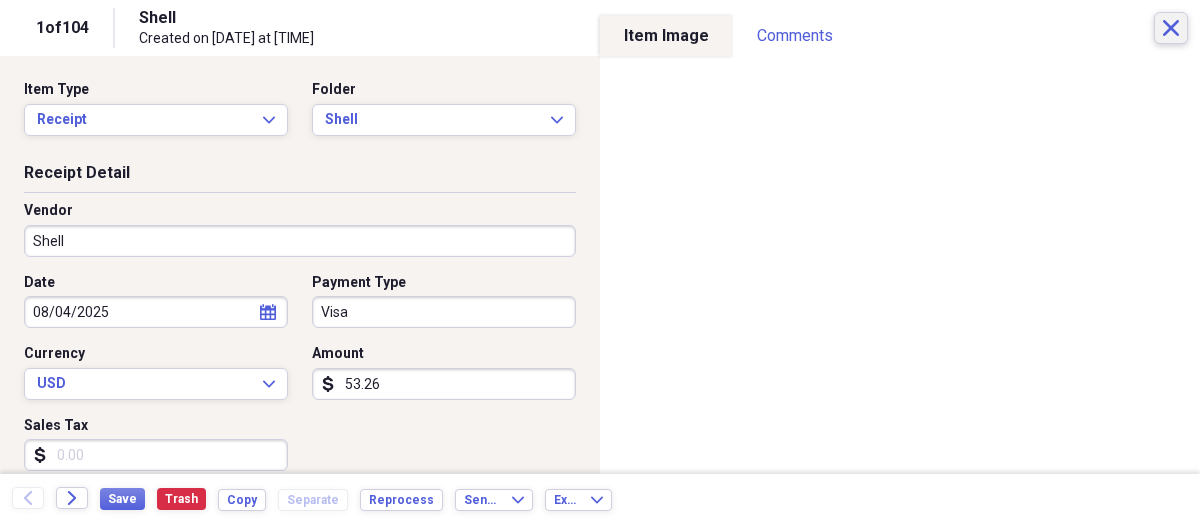 click 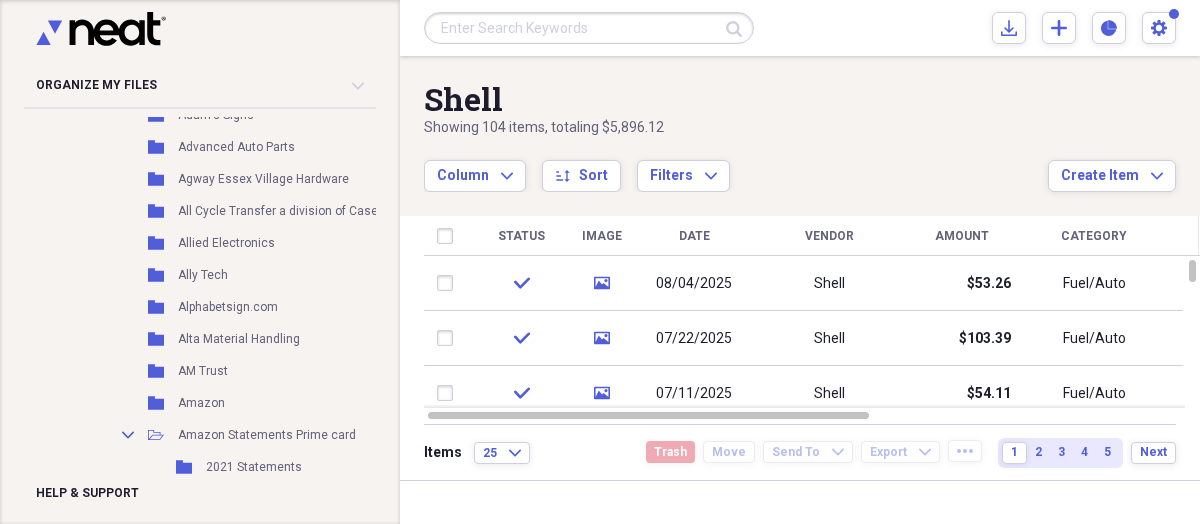 scroll, scrollTop: 0, scrollLeft: 0, axis: both 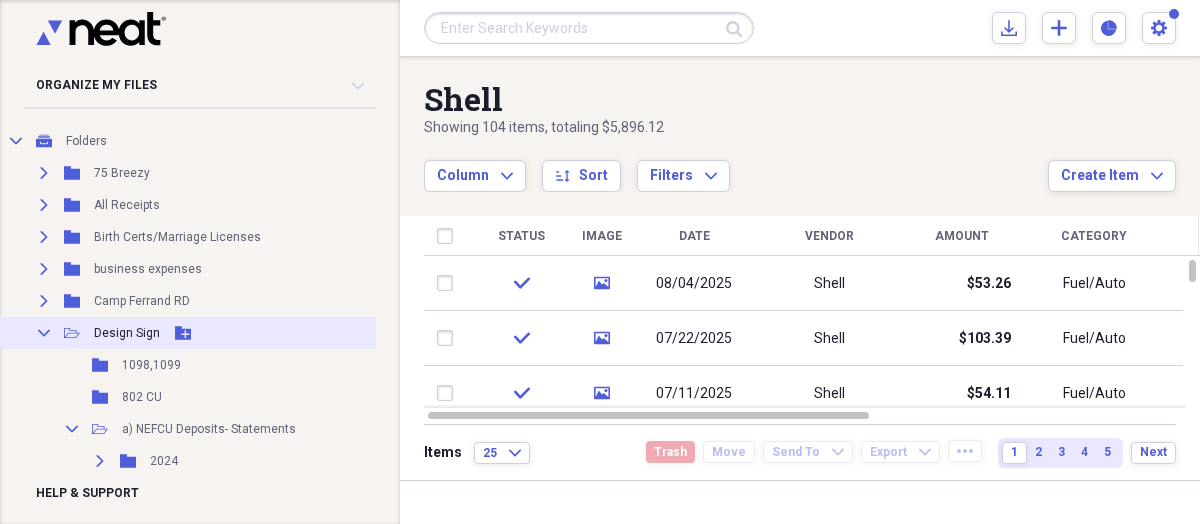 click on "Collapse" 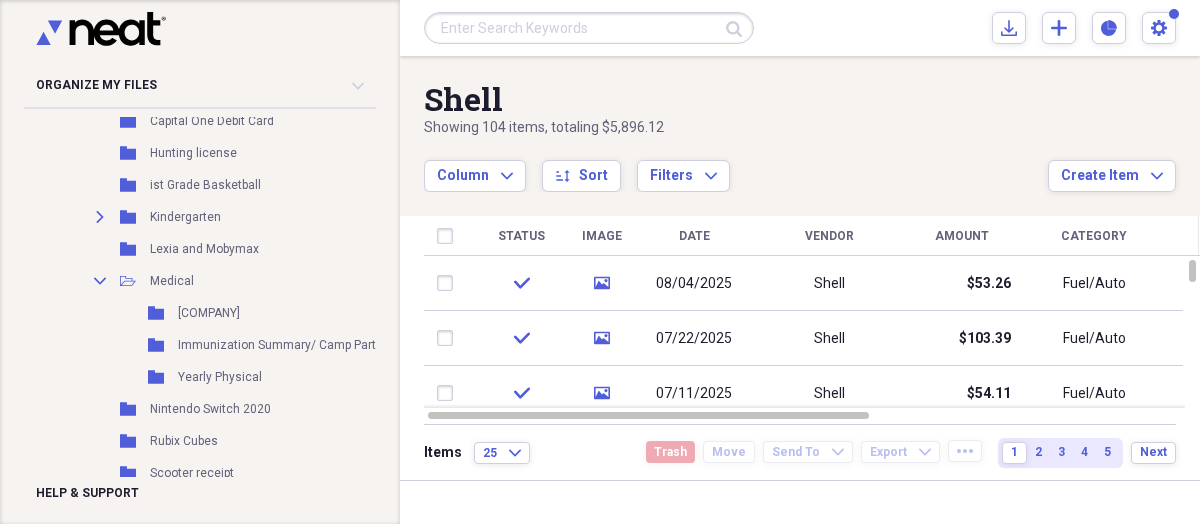 scroll, scrollTop: 2240, scrollLeft: 0, axis: vertical 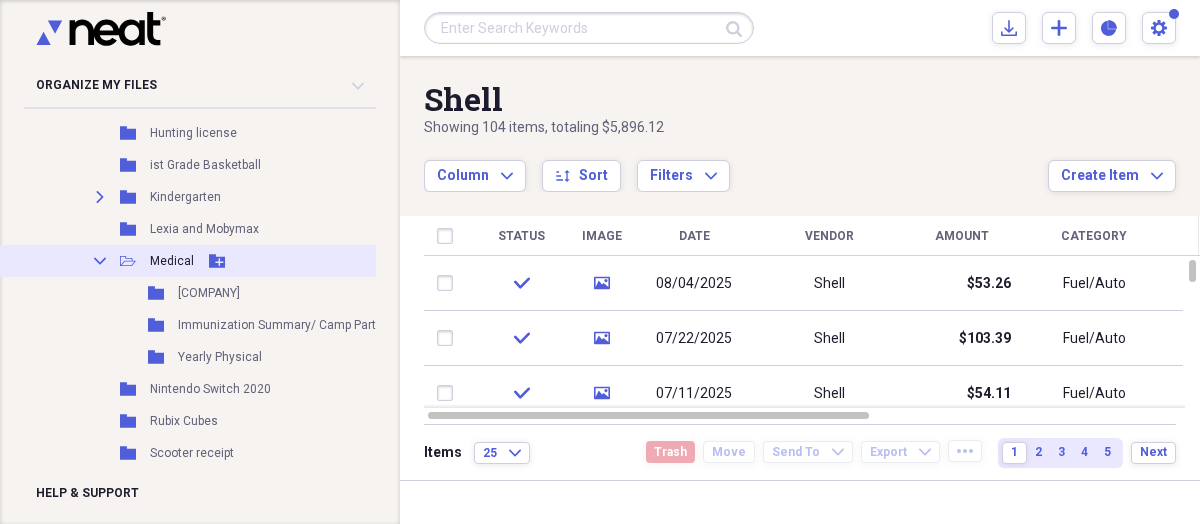 click 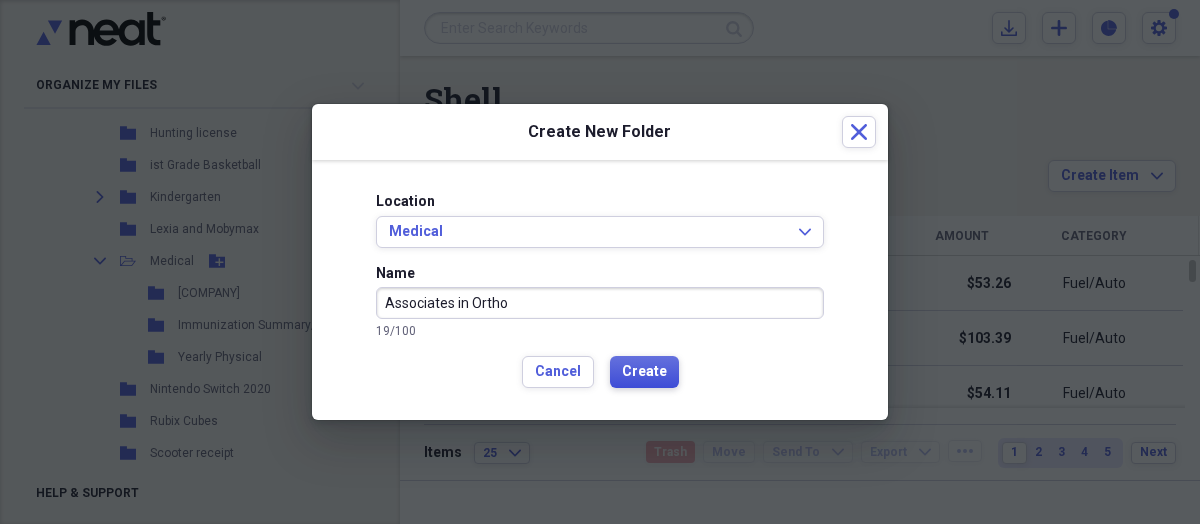 type on "Associates in Ortho" 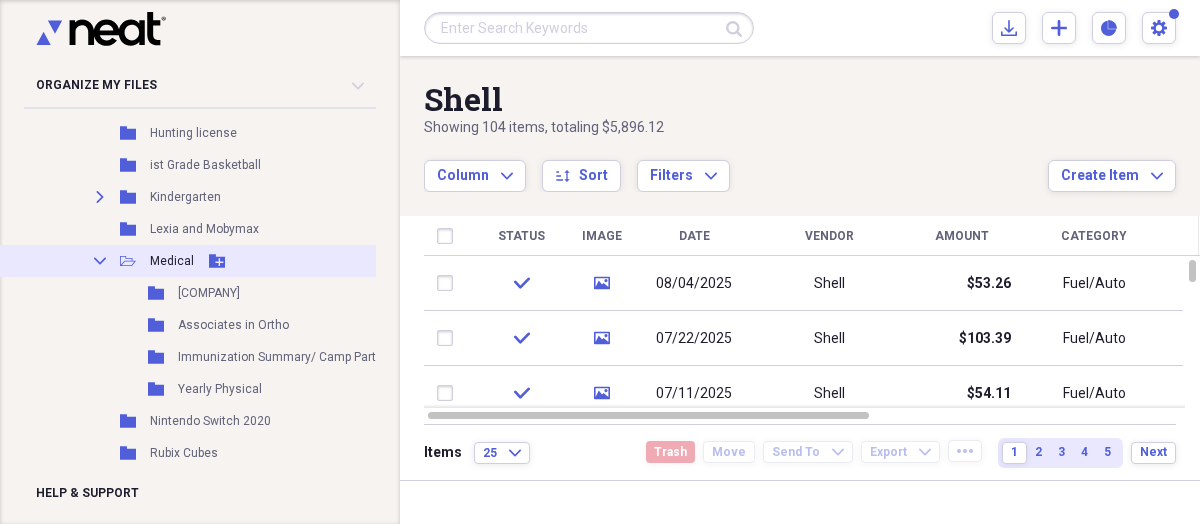 click on "Medical" at bounding box center (172, 261) 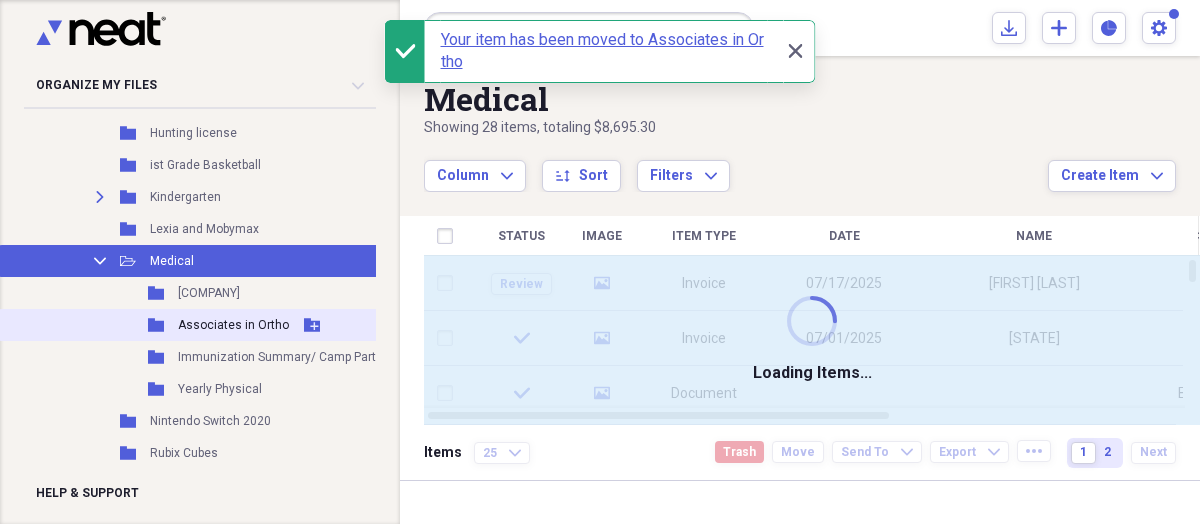 click on "Associates in Ortho" at bounding box center (233, 325) 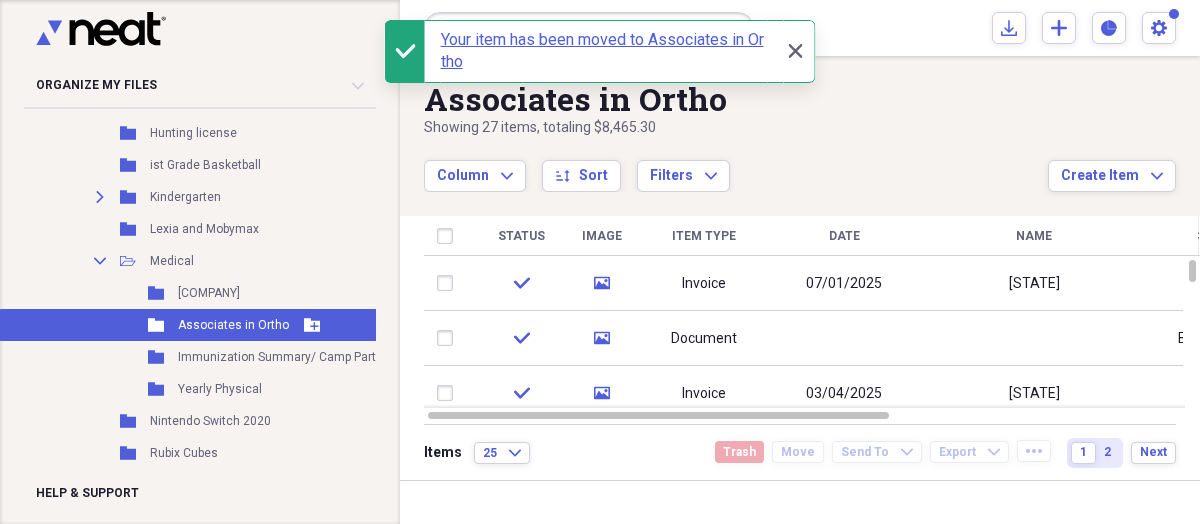 click on "Associates in Ortho" at bounding box center [233, 325] 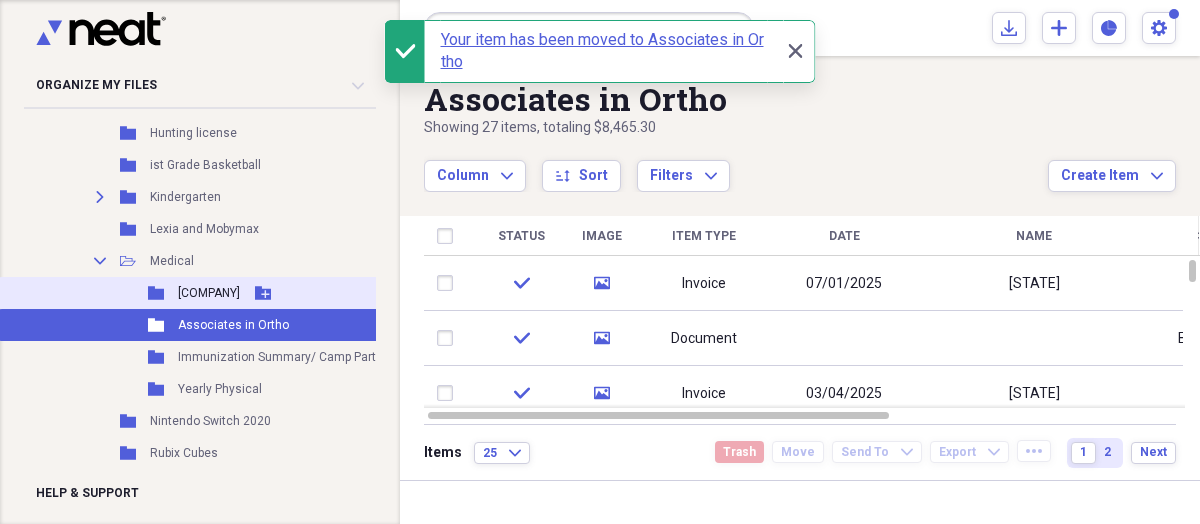 click on "[COMPANY]" at bounding box center [209, 293] 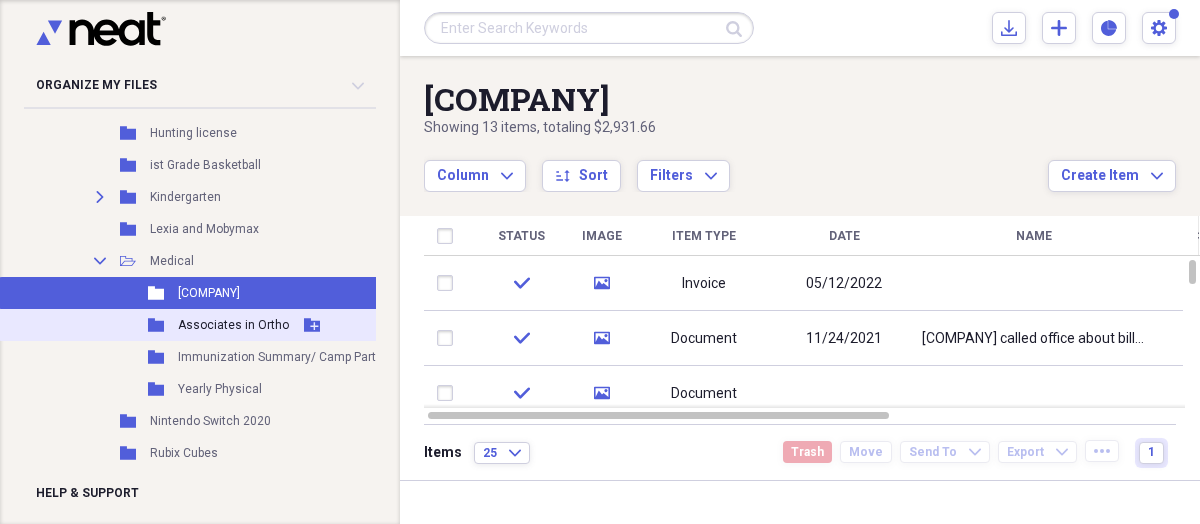 click on "Associates in Ortho" at bounding box center (233, 325) 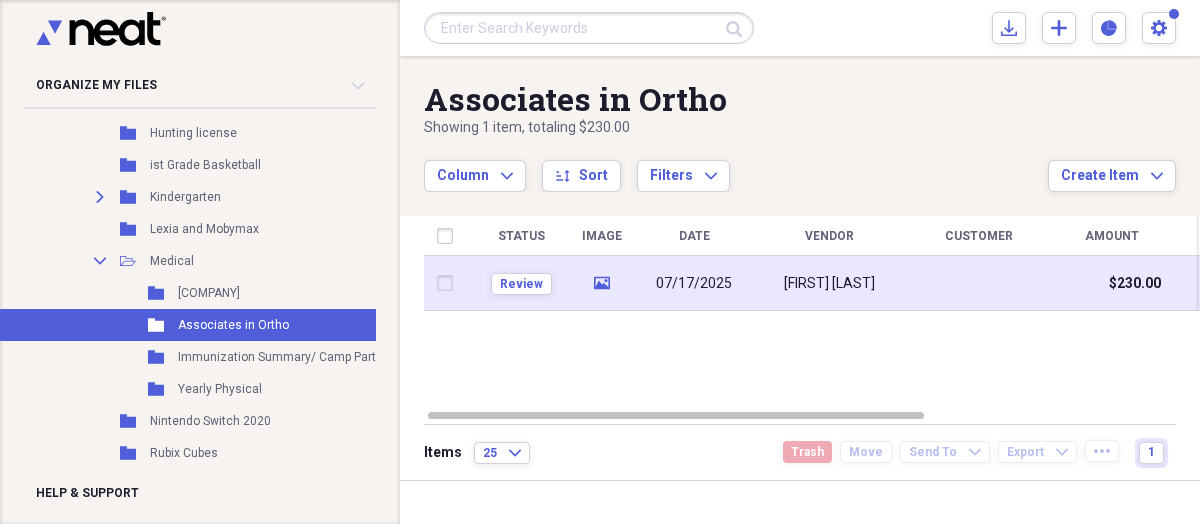 click on "media" at bounding box center [601, 283] 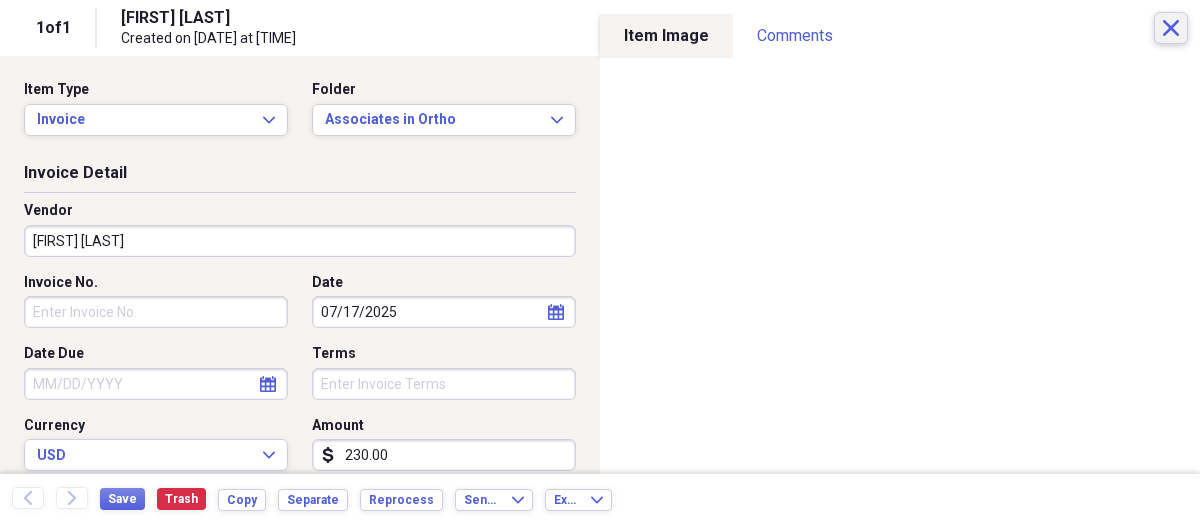 click on "Close" 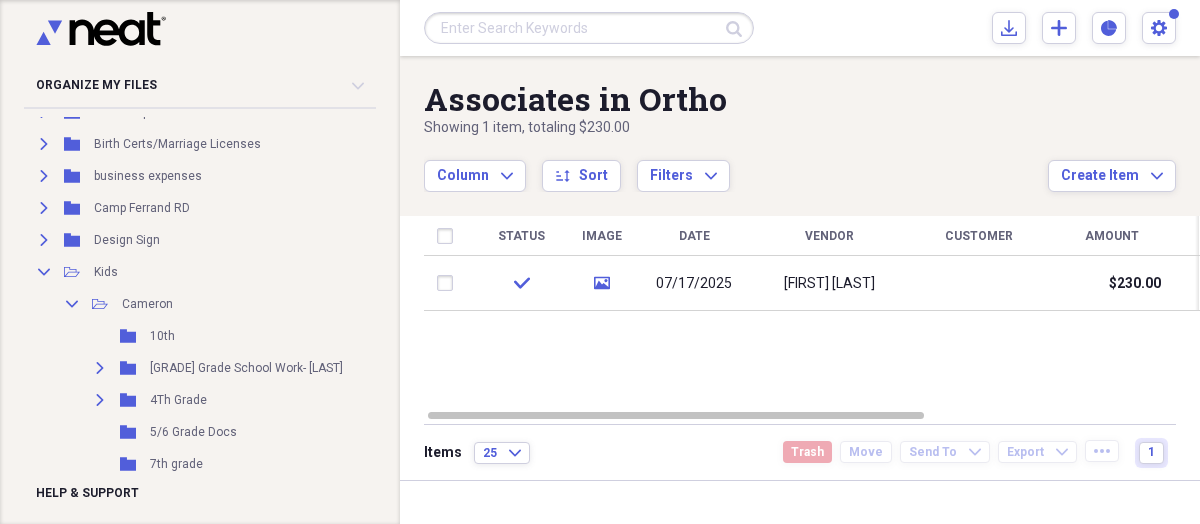 scroll, scrollTop: 229, scrollLeft: 0, axis: vertical 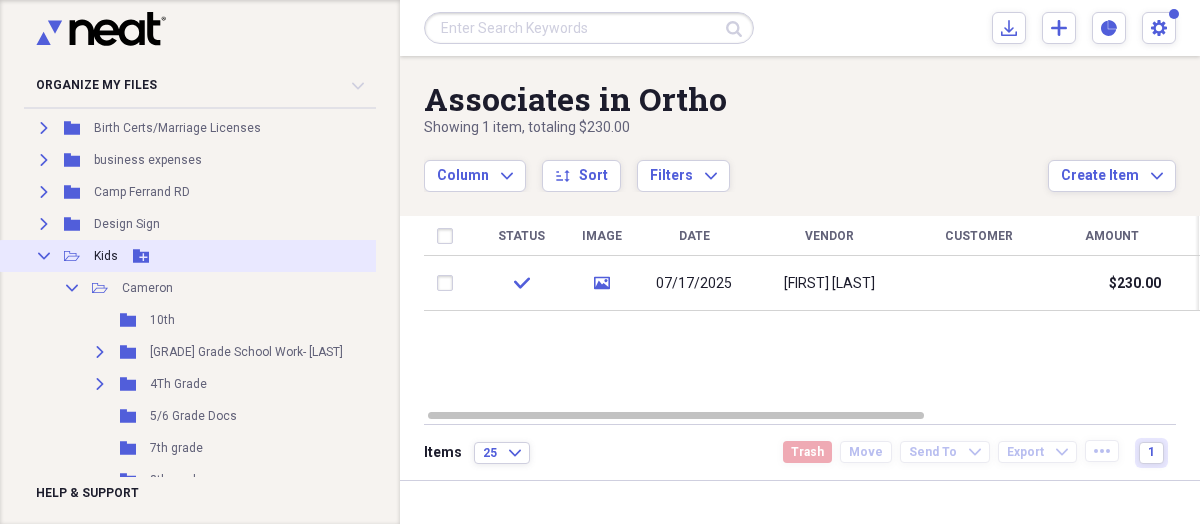 click on "Collapse" 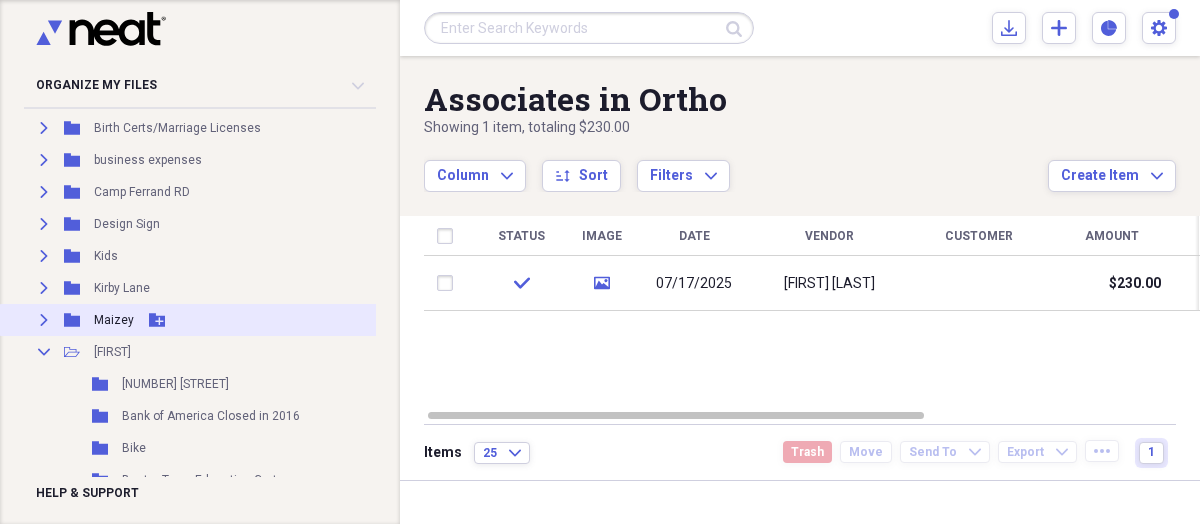 drag, startPoint x: 36, startPoint y: 351, endPoint x: 60, endPoint y: 302, distance: 54.56189 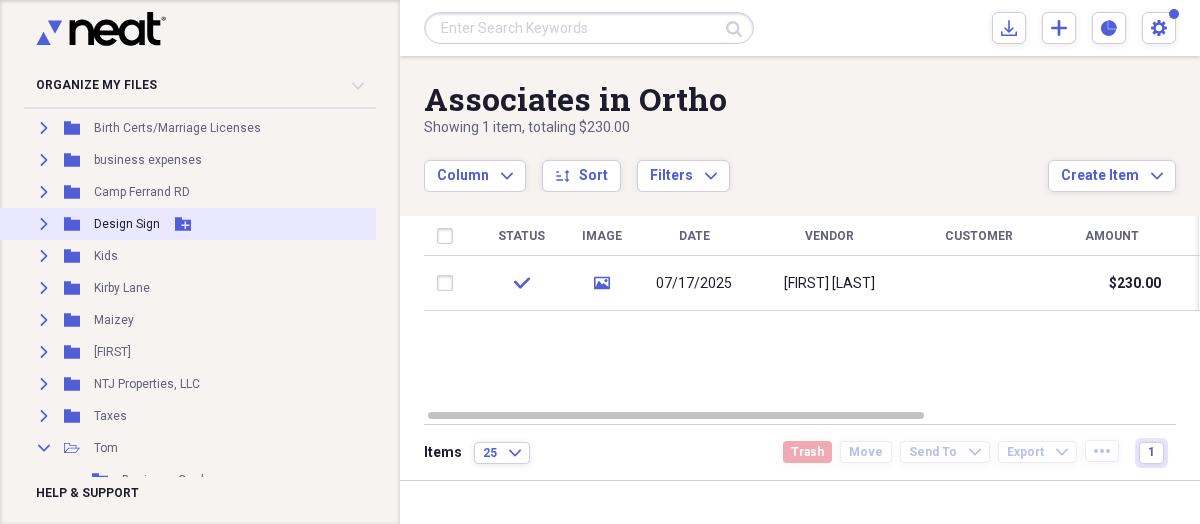 click on "Expand" 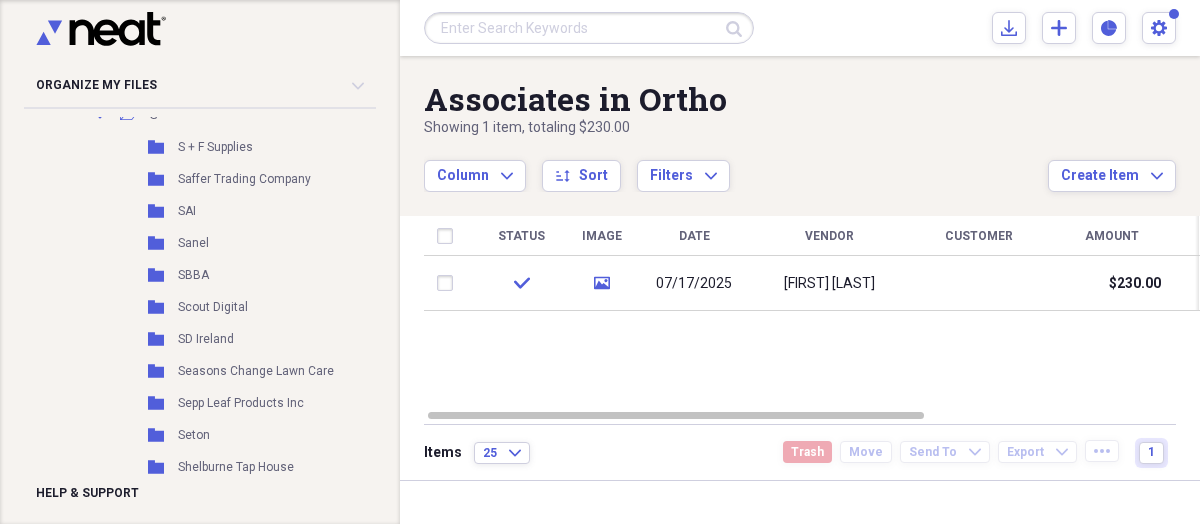 scroll, scrollTop: 12038, scrollLeft: 0, axis: vertical 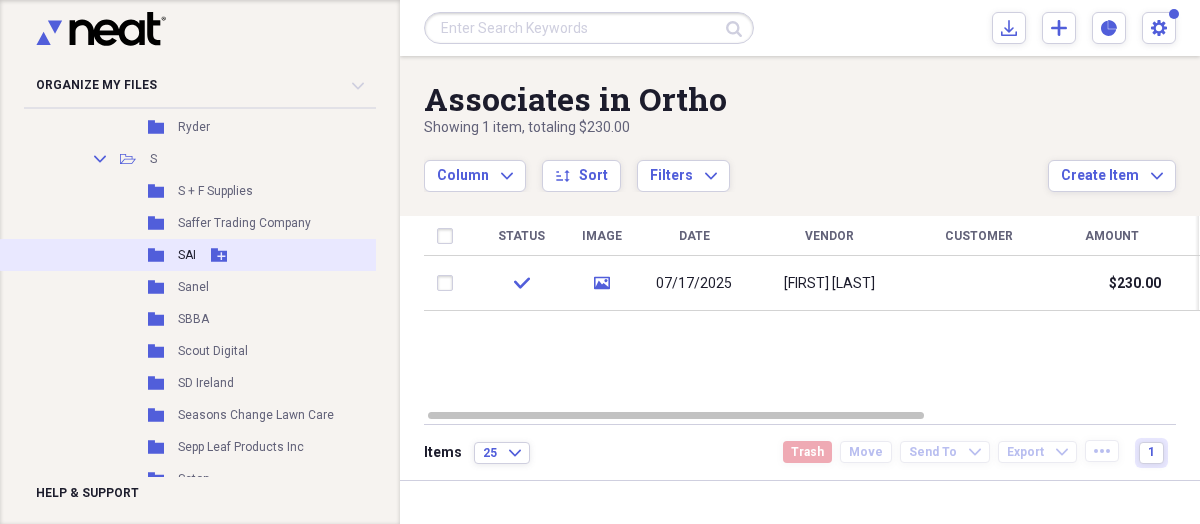 click on "Folder SAI Add Folder" at bounding box center (266, 255) 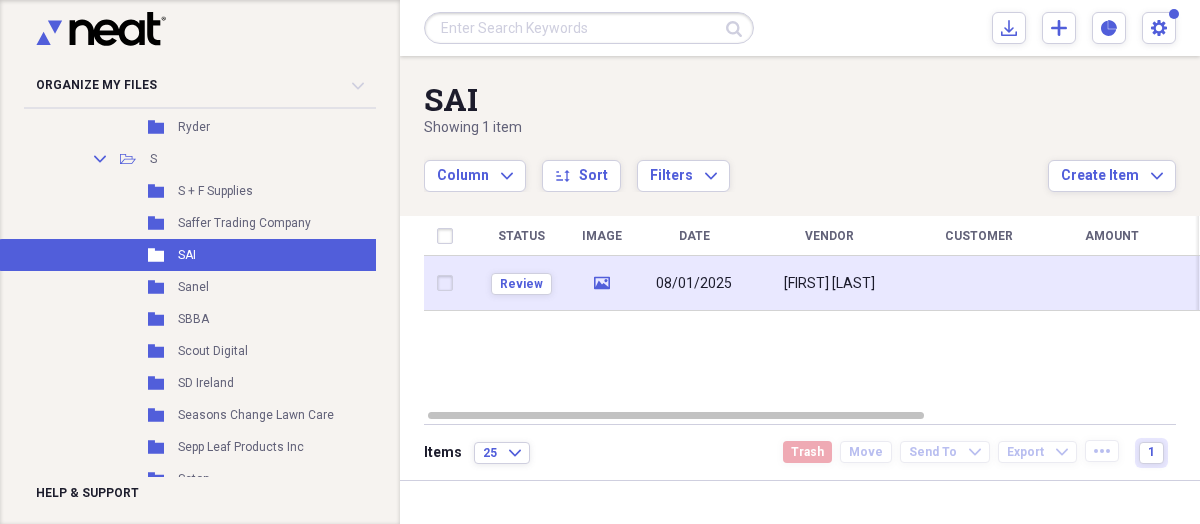 click on "Review" at bounding box center [521, 283] 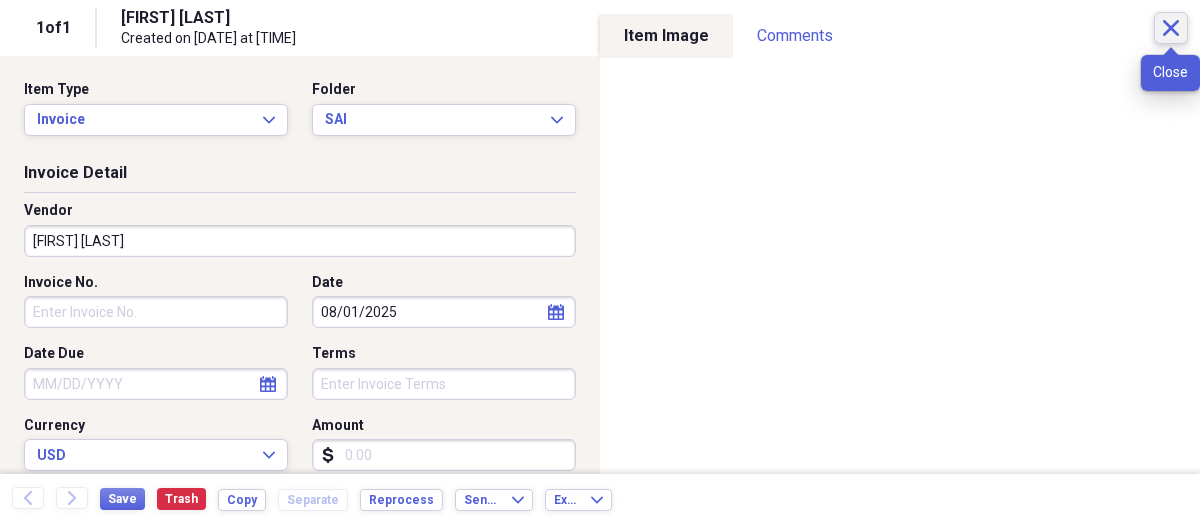 click on "Close" 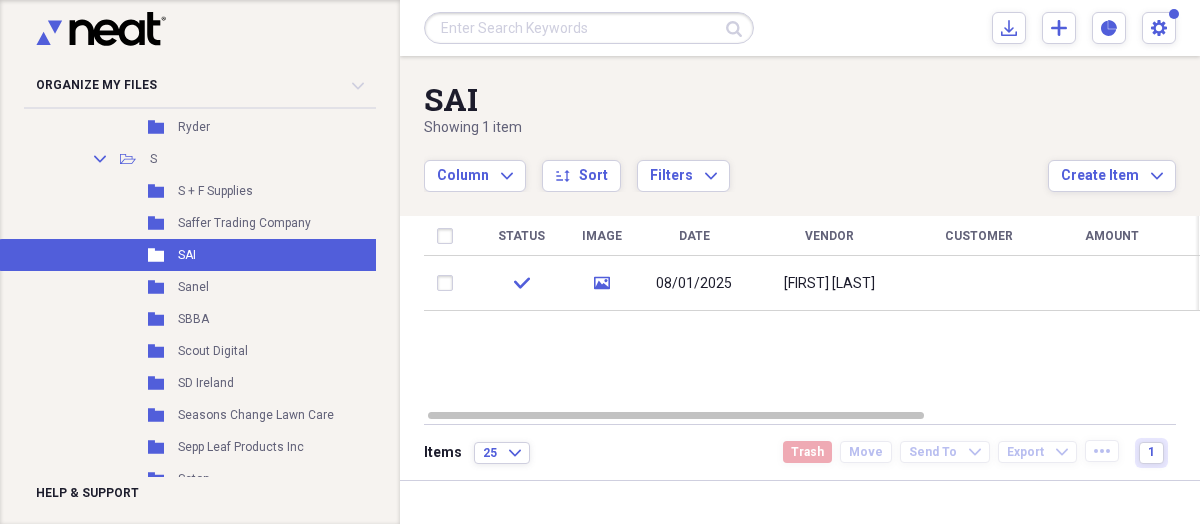 scroll, scrollTop: 12309, scrollLeft: 0, axis: vertical 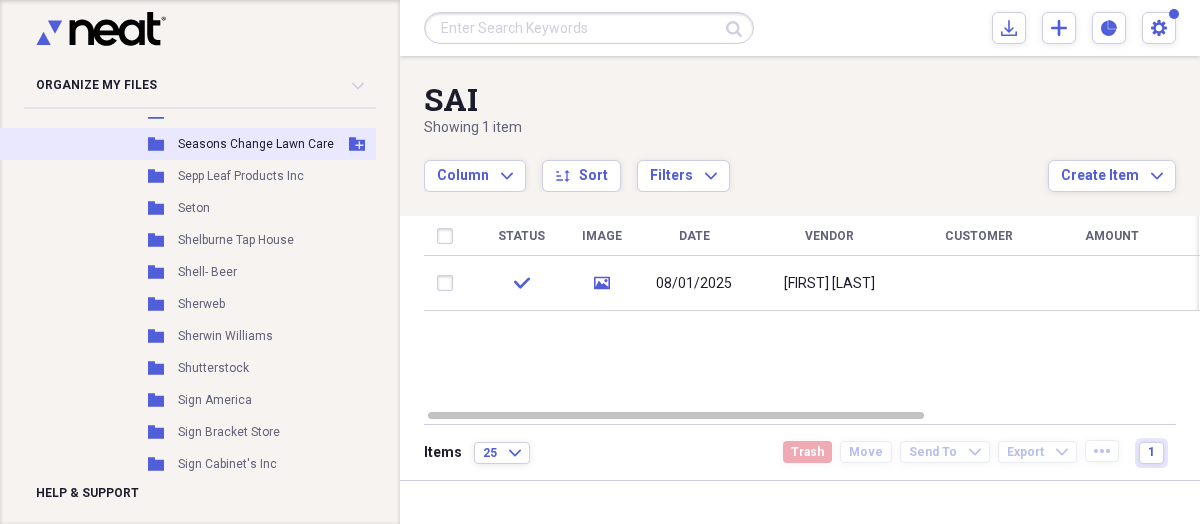 click on "Seasons Change Lawn Care" at bounding box center (256, 144) 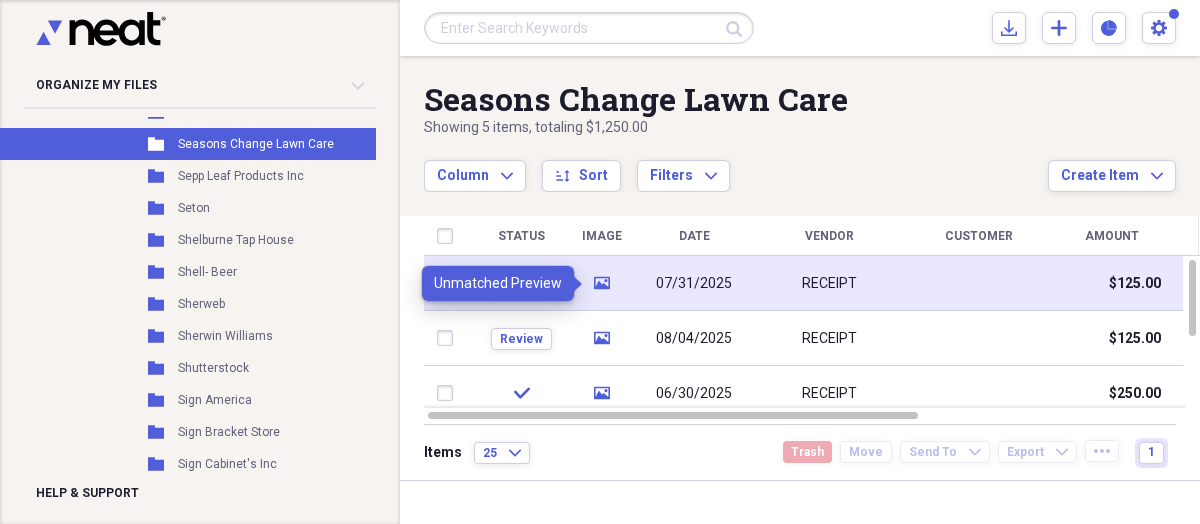 click on "07/31/2025" at bounding box center [694, 283] 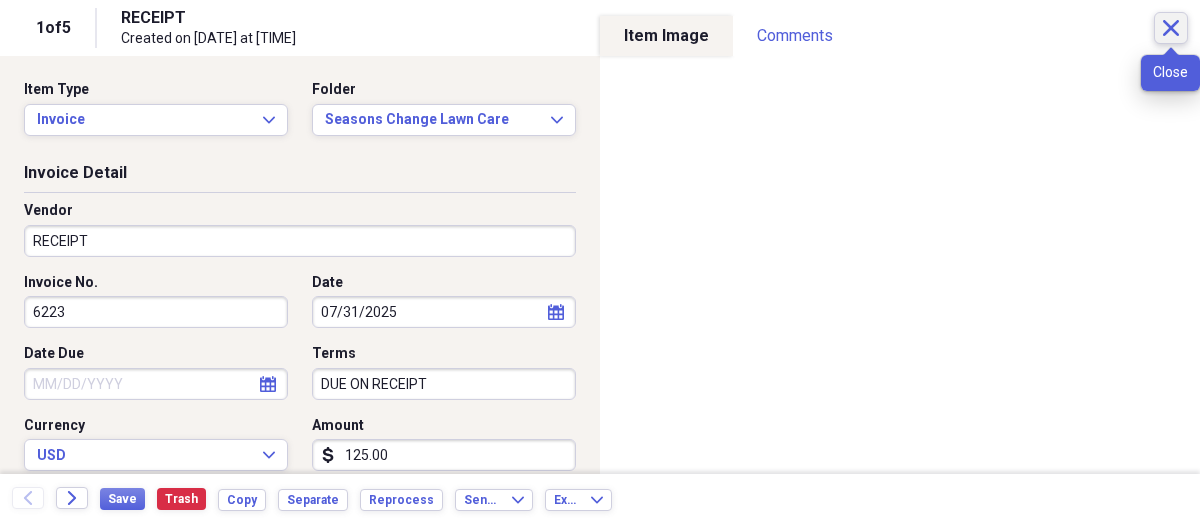 click 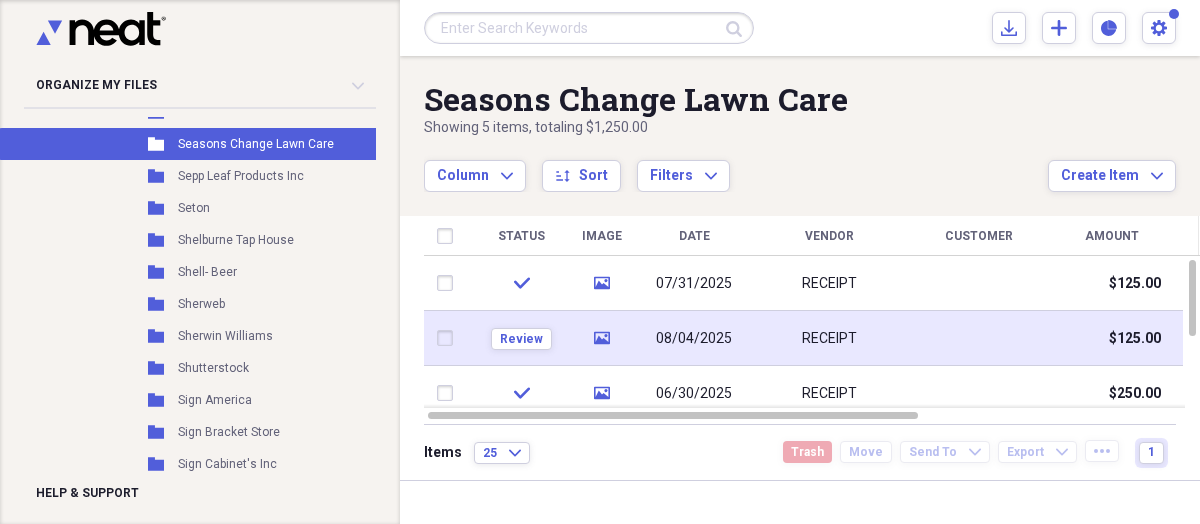 click on "08/04/2025" at bounding box center (694, 339) 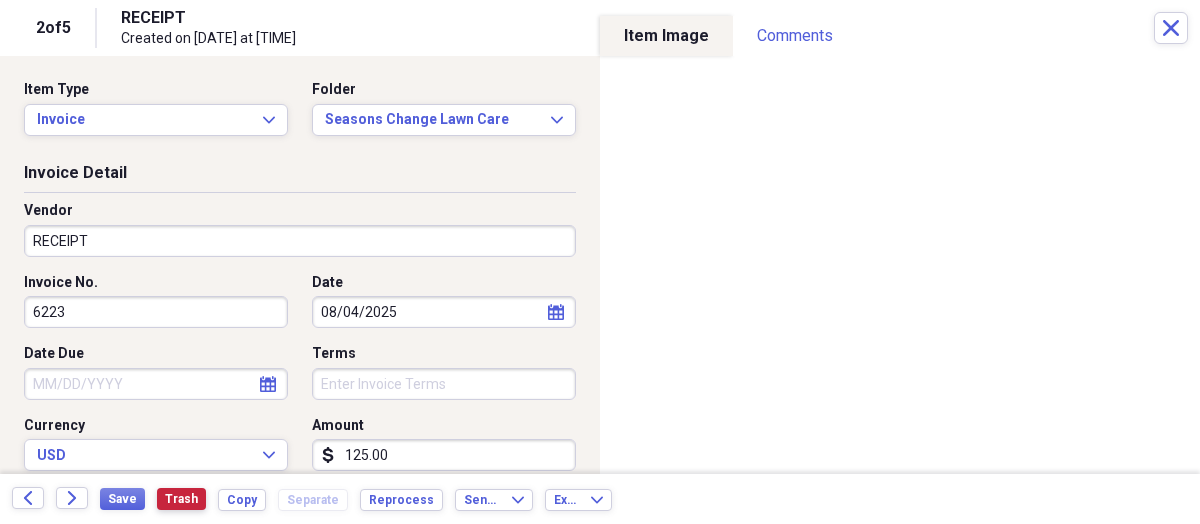 click on "Trash" at bounding box center (181, 499) 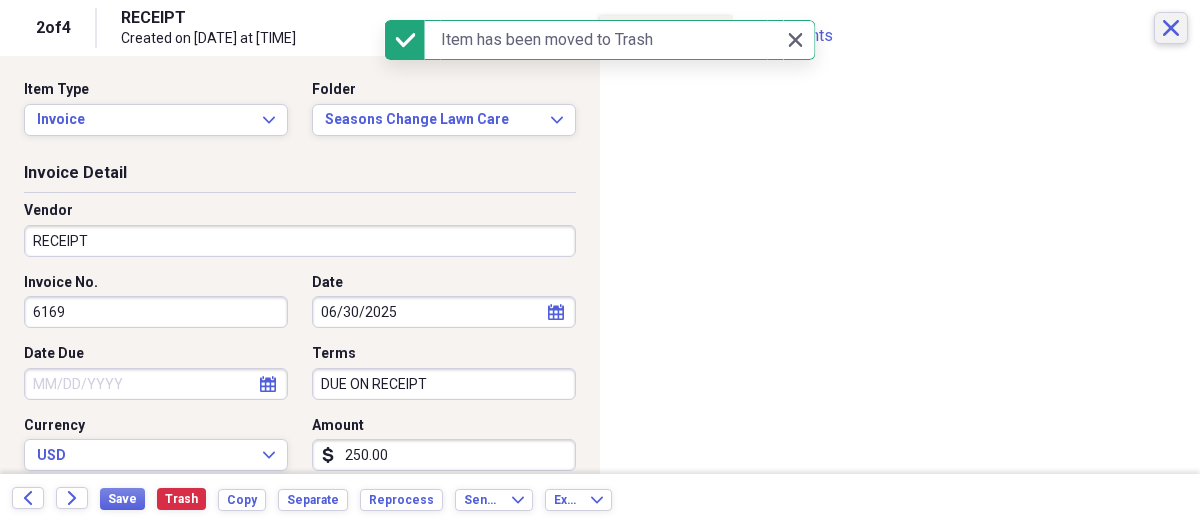 click 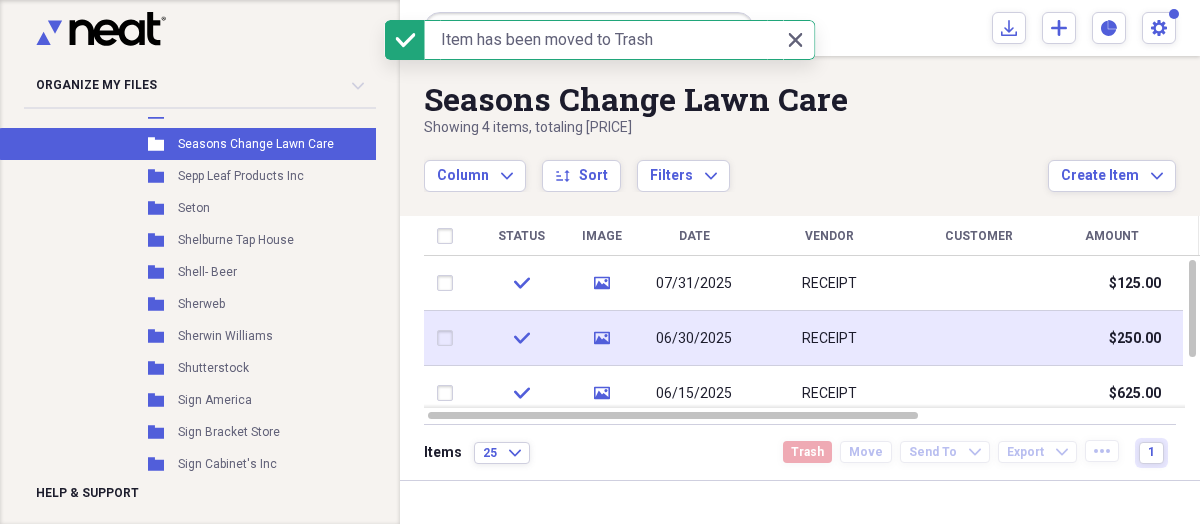 click on "06/30/2025" at bounding box center [694, 339] 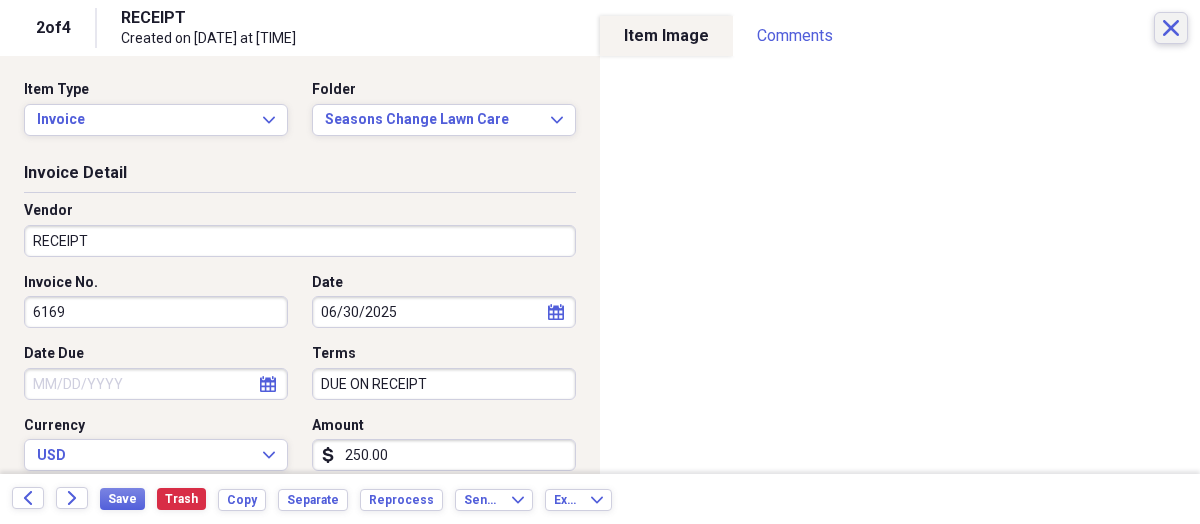 click on "Close" 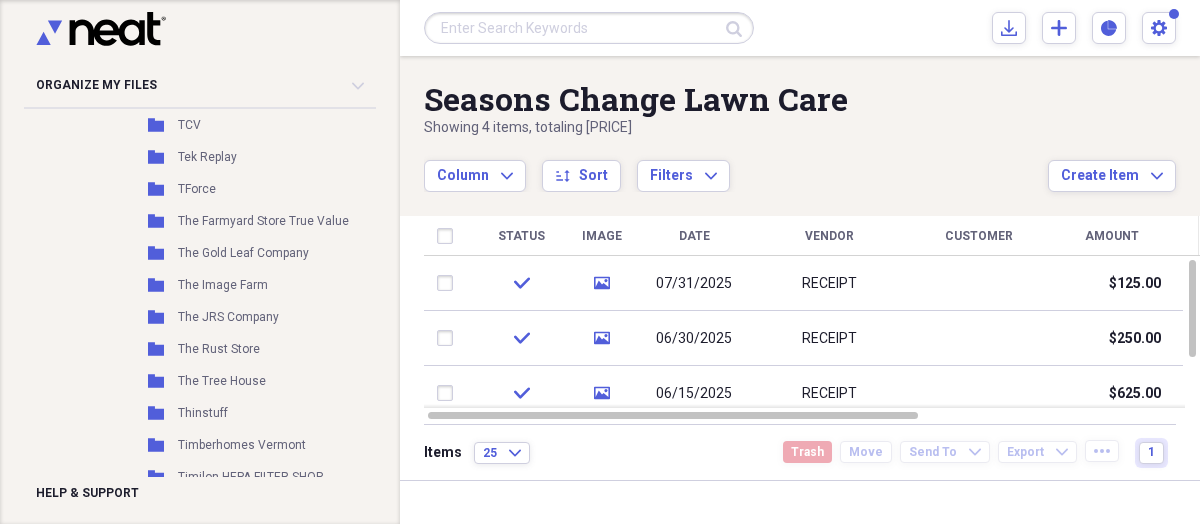 scroll, scrollTop: 14586, scrollLeft: 0, axis: vertical 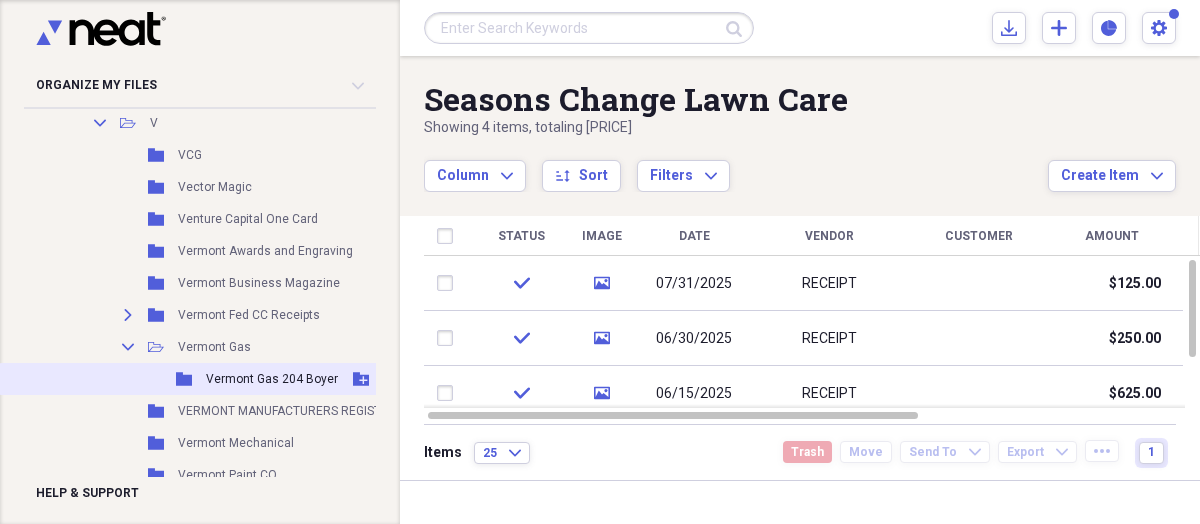 click on "Vermont Gas 204 Boyer" at bounding box center [272, 379] 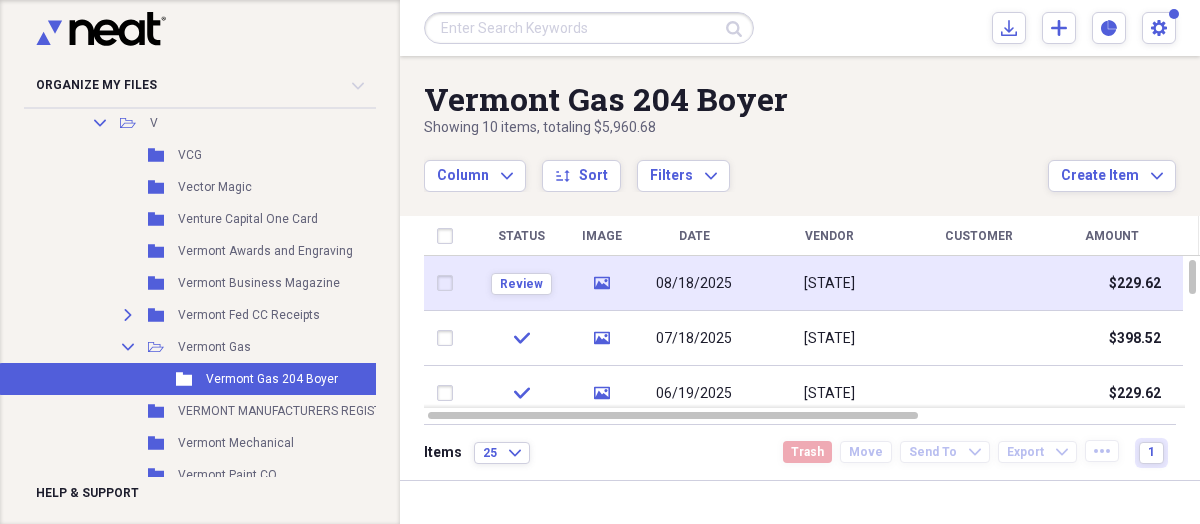 click on "08/18/2025" at bounding box center [694, 283] 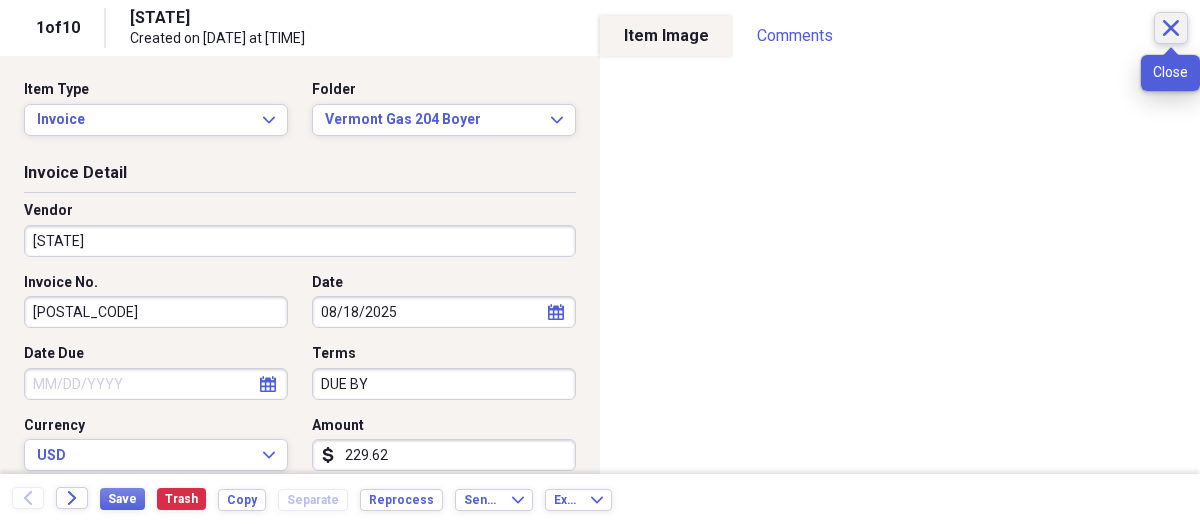 click on "Close" at bounding box center [1171, 28] 